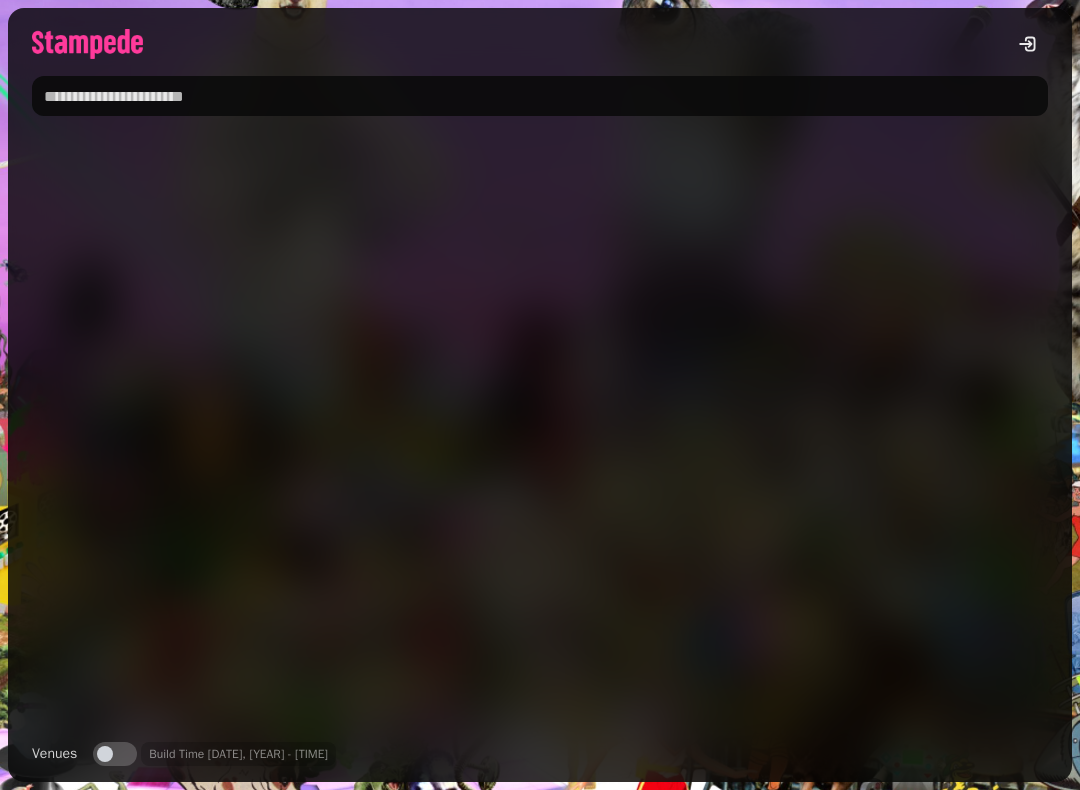 scroll, scrollTop: 0, scrollLeft: 0, axis: both 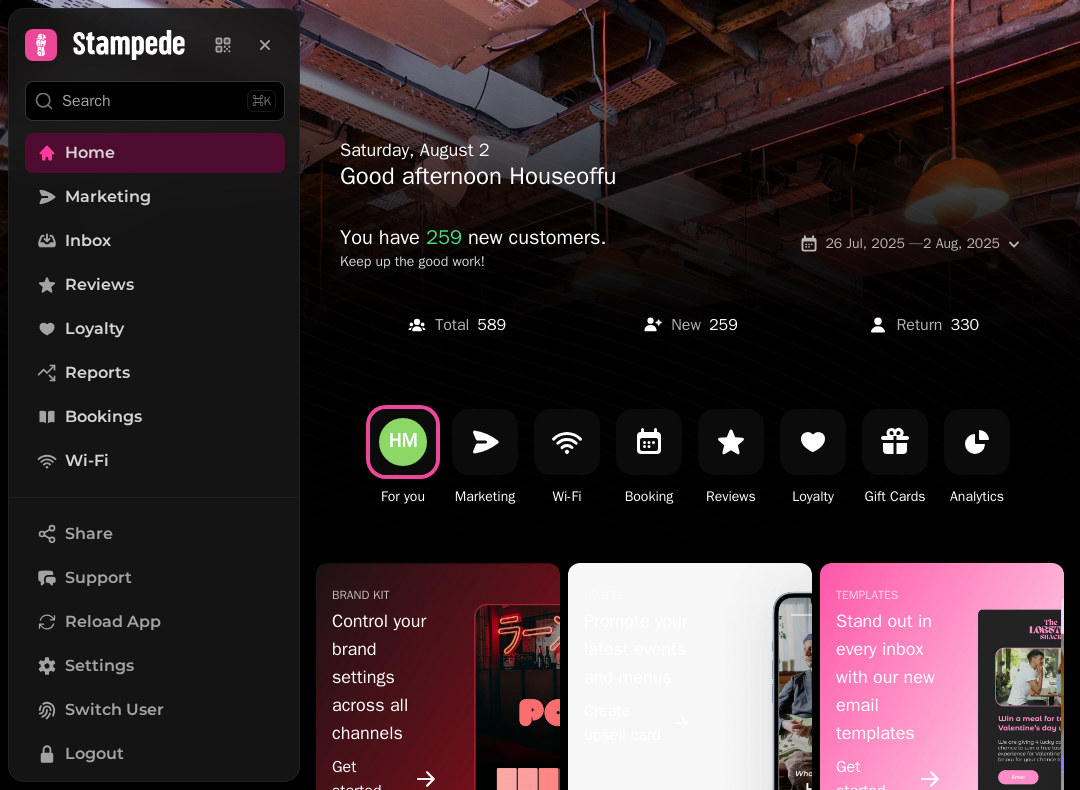 click 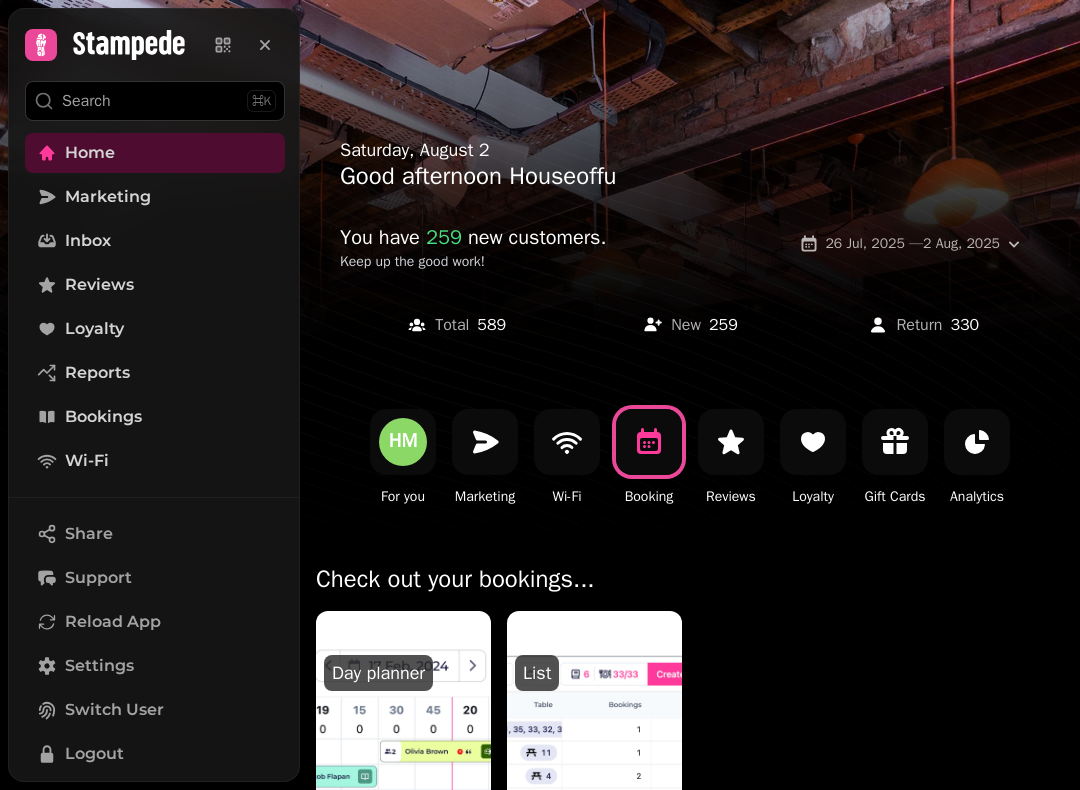 click at bounding box center (403, 731) 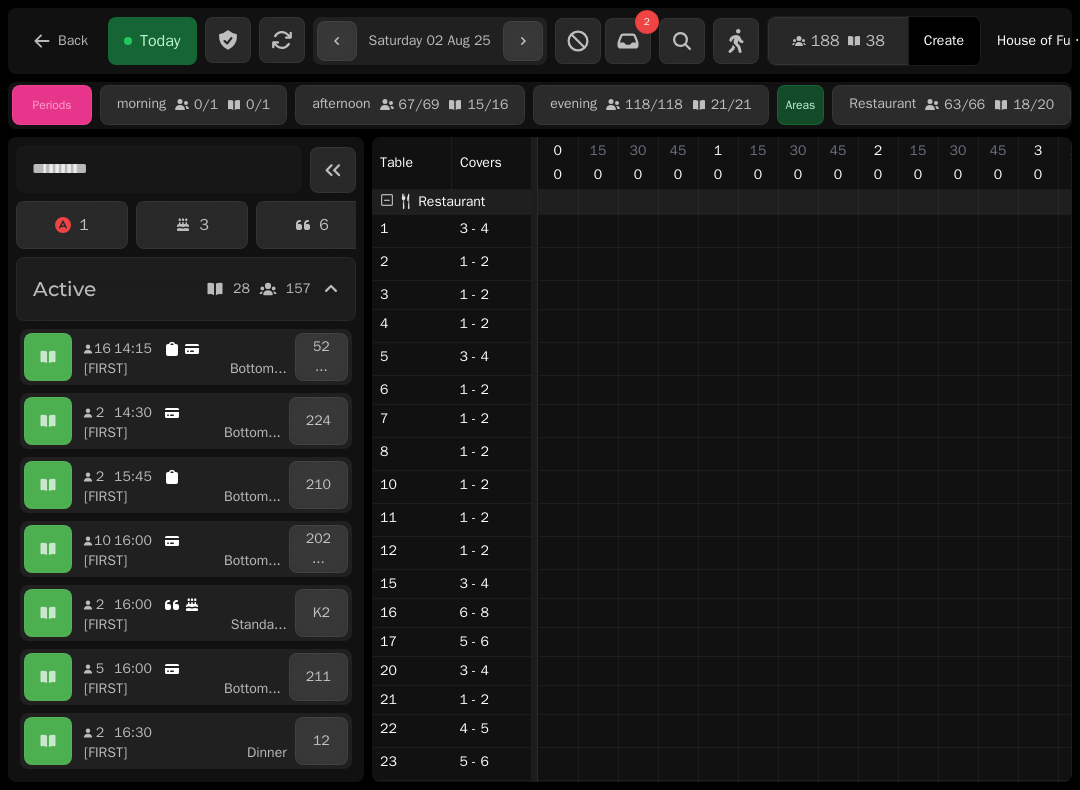 scroll, scrollTop: 0, scrollLeft: 2325, axis: horizontal 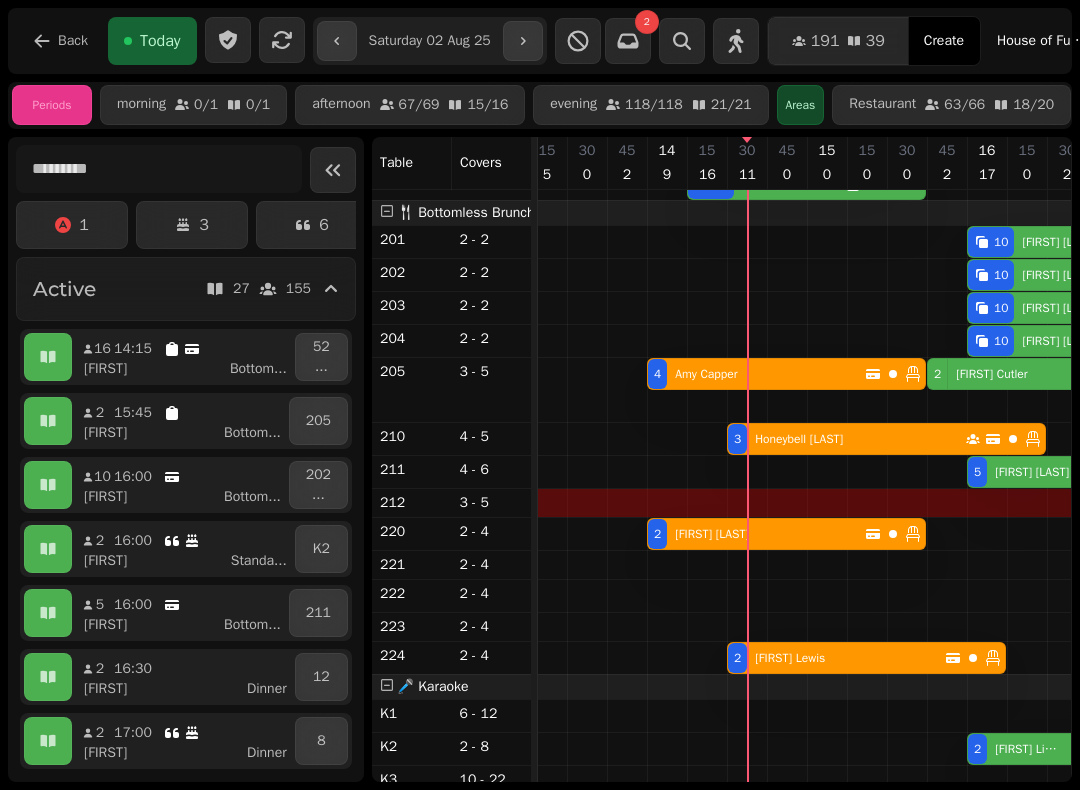 click at bounding box center [578, 41] 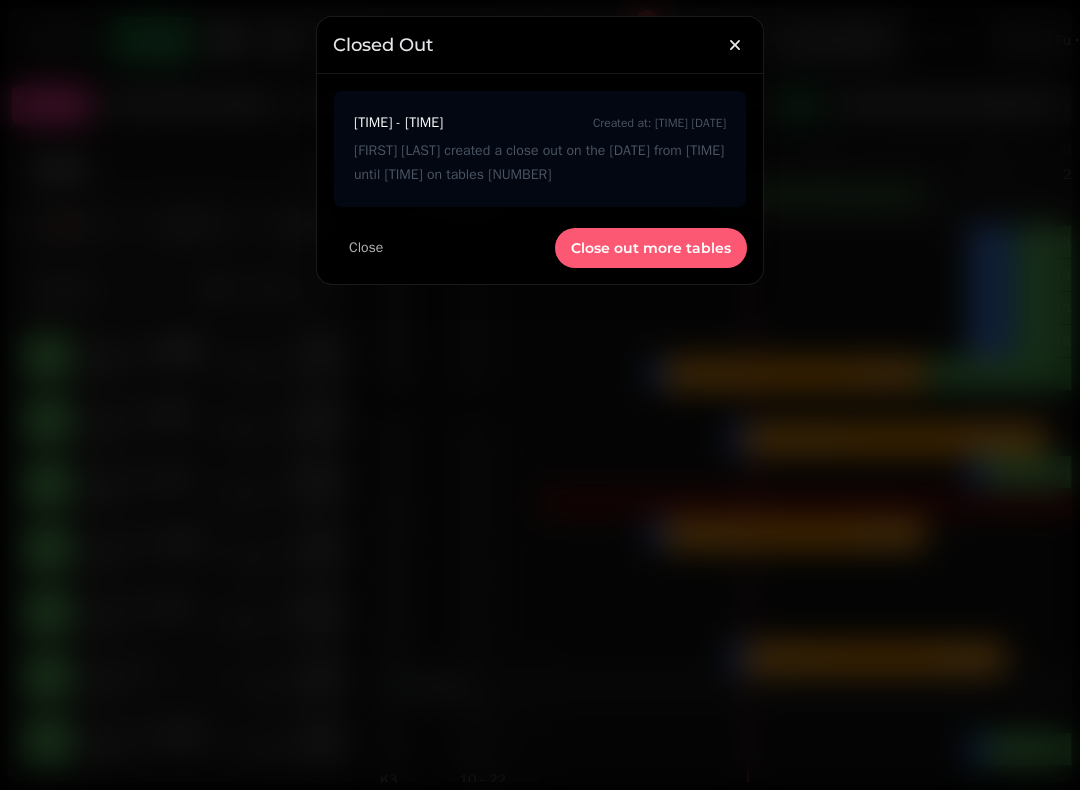 click 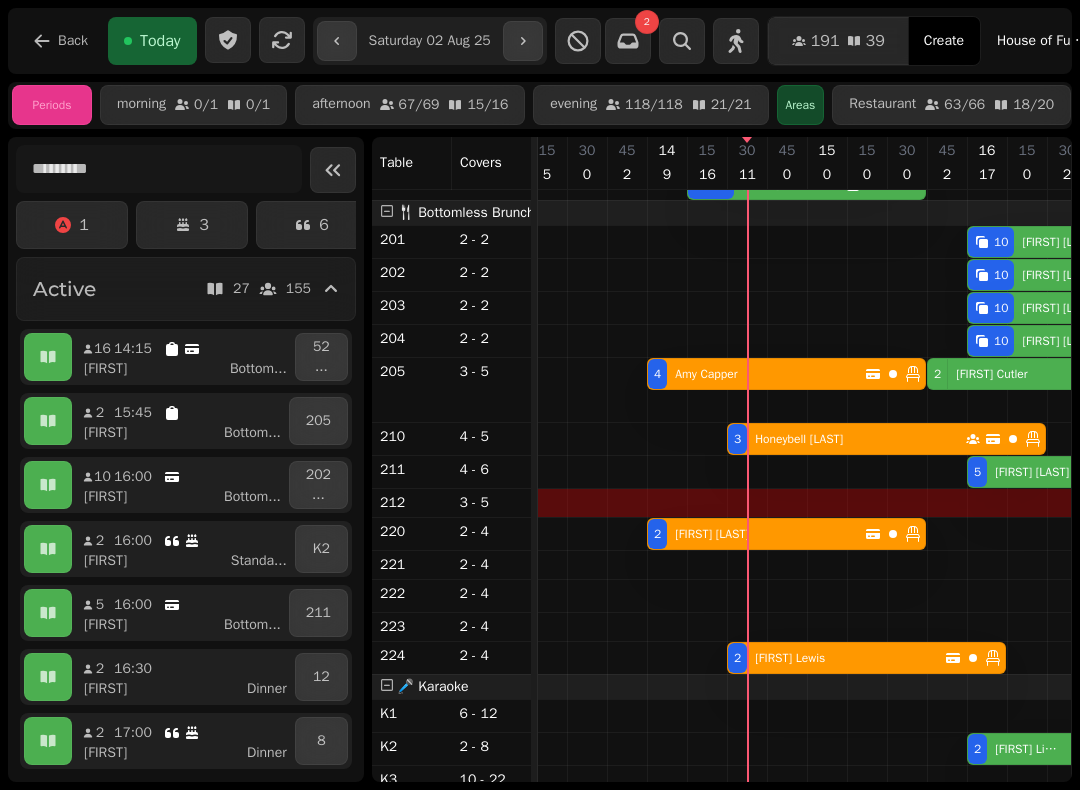 click on "House of Fu Manchester" at bounding box center (1061, 41) 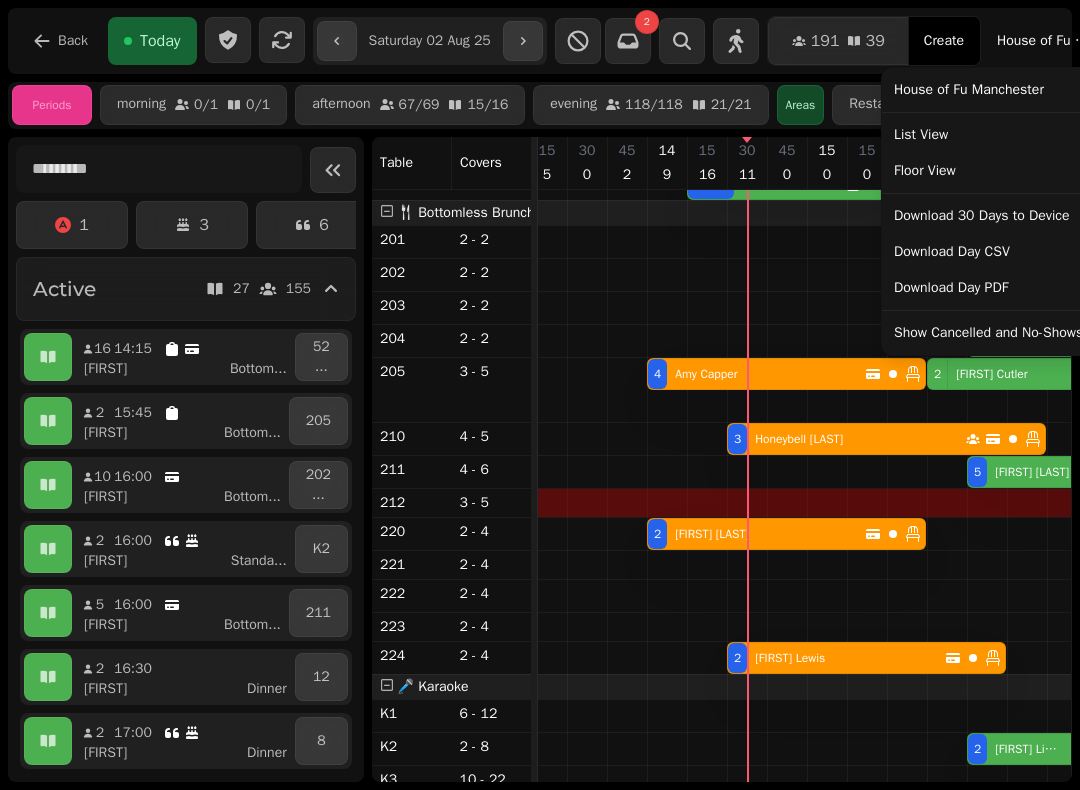 click on "Show Cancelled and No-Shows" at bounding box center [1009, 333] 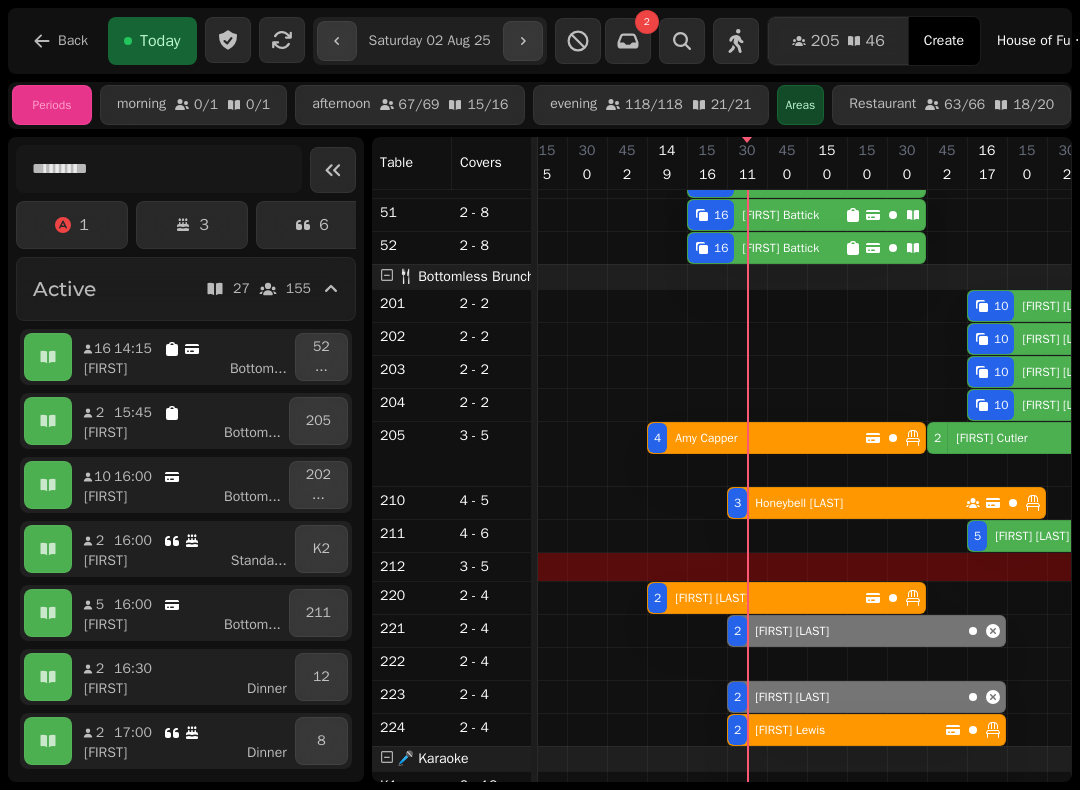 scroll, scrollTop: 1259, scrollLeft: 2143, axis: both 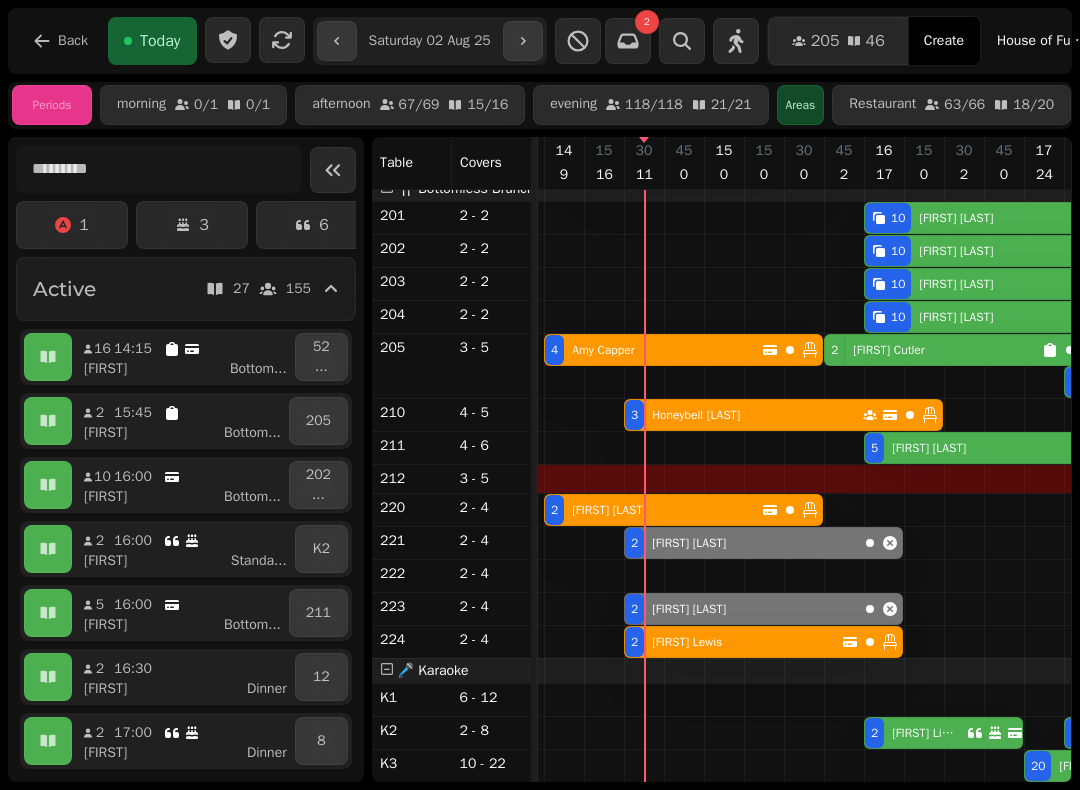 click on "Jasmine   Meredith" at bounding box center [685, 609] 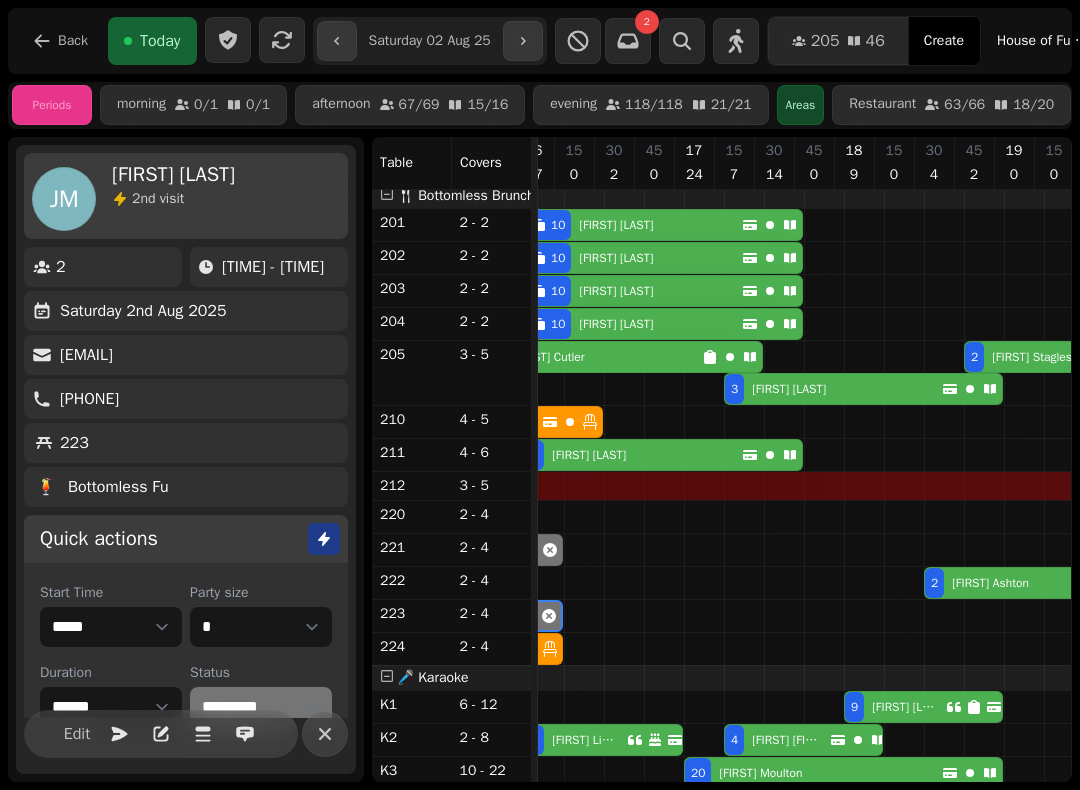 click on "House of Fu Manchester" at bounding box center (1047, 41) 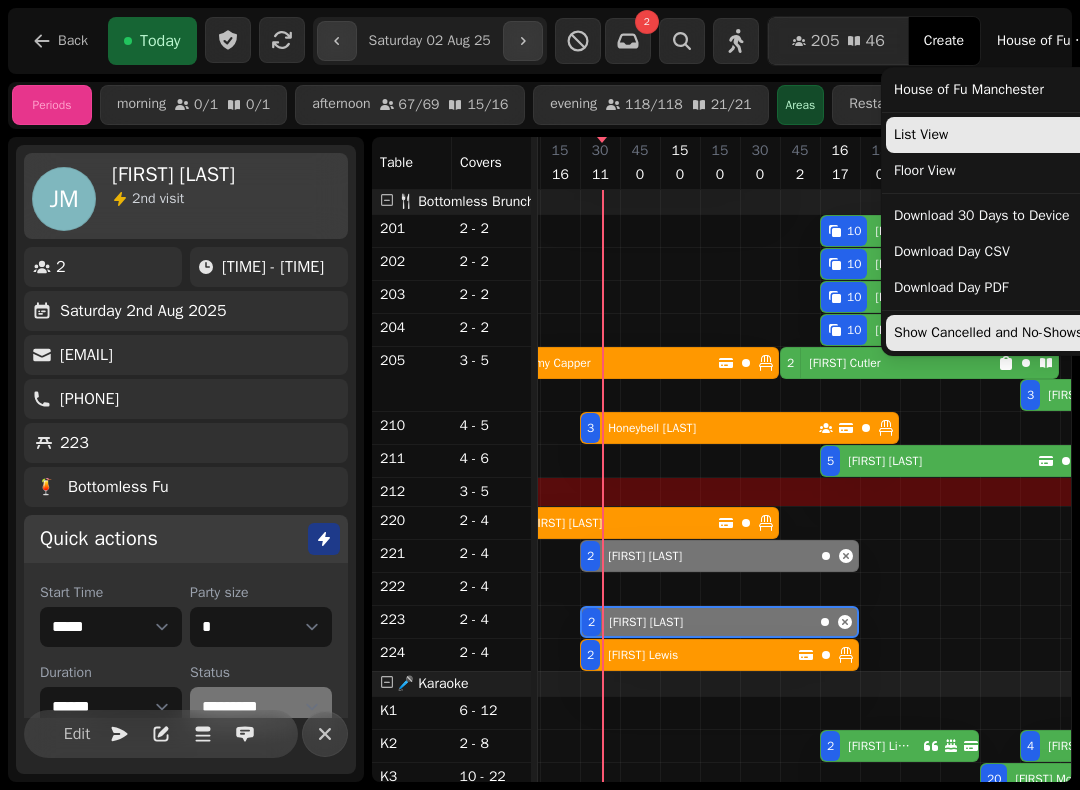click on "List View" at bounding box center [1009, 135] 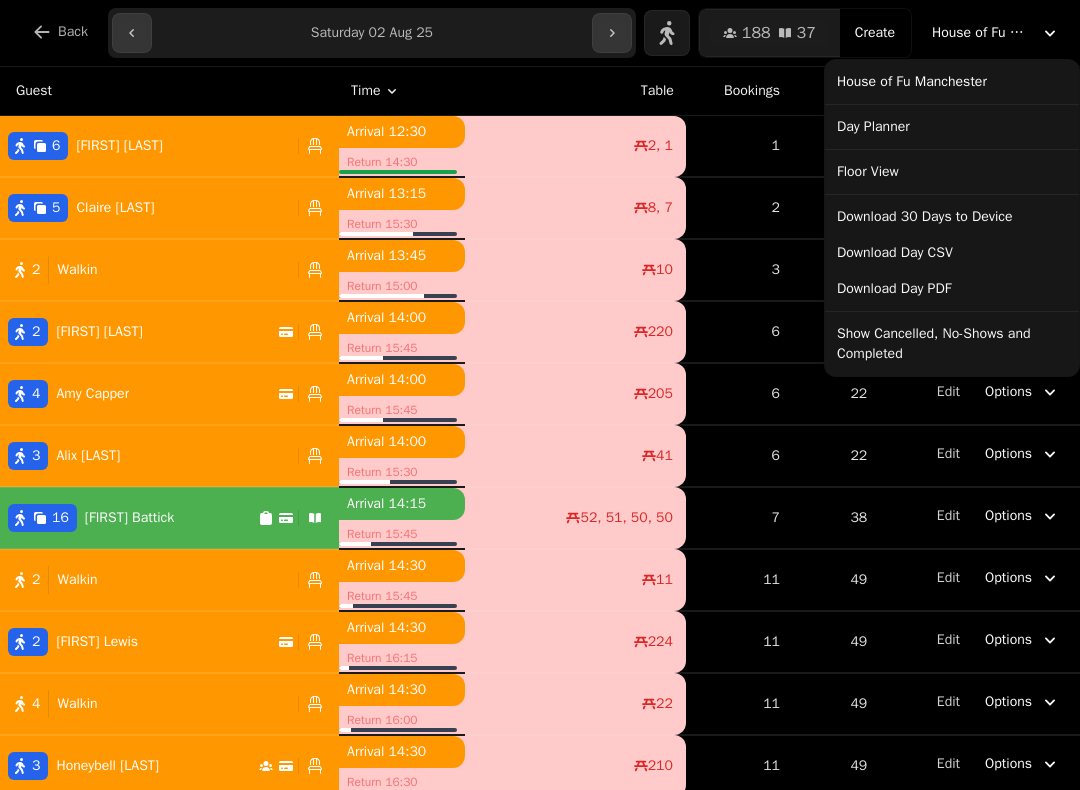 click on "Show Cancelled, No-Shows and Completed" at bounding box center (952, 344) 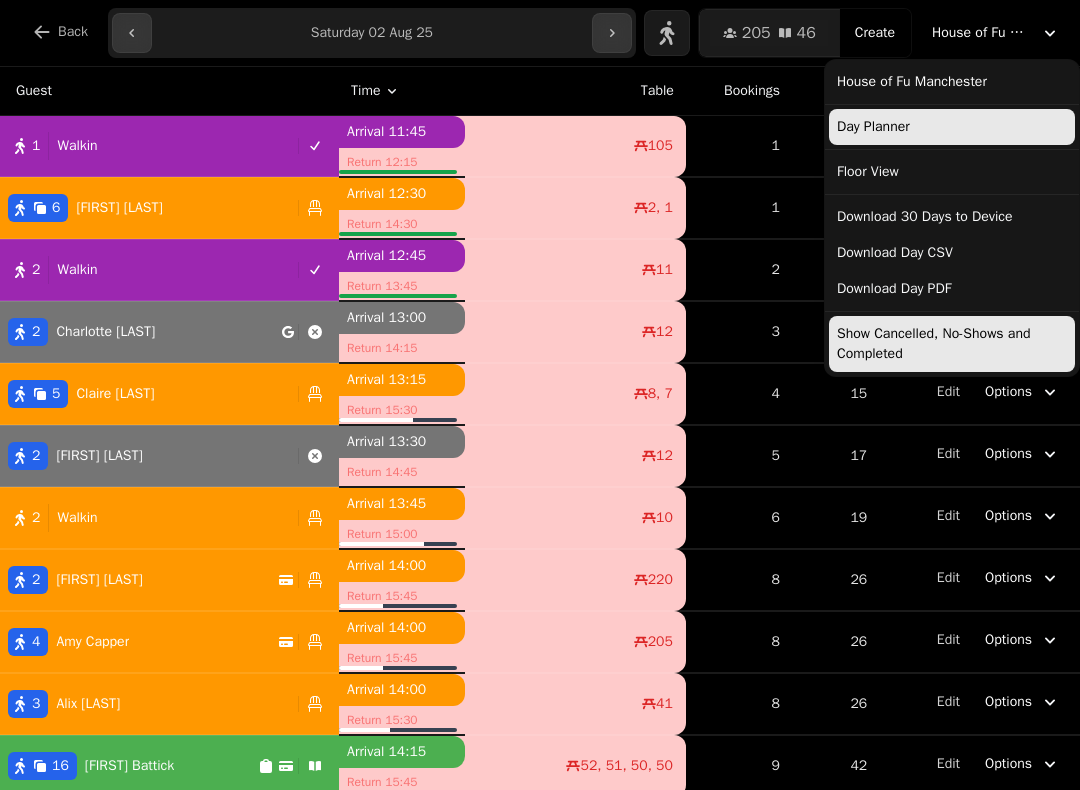 click on "Day Planner" at bounding box center (952, 127) 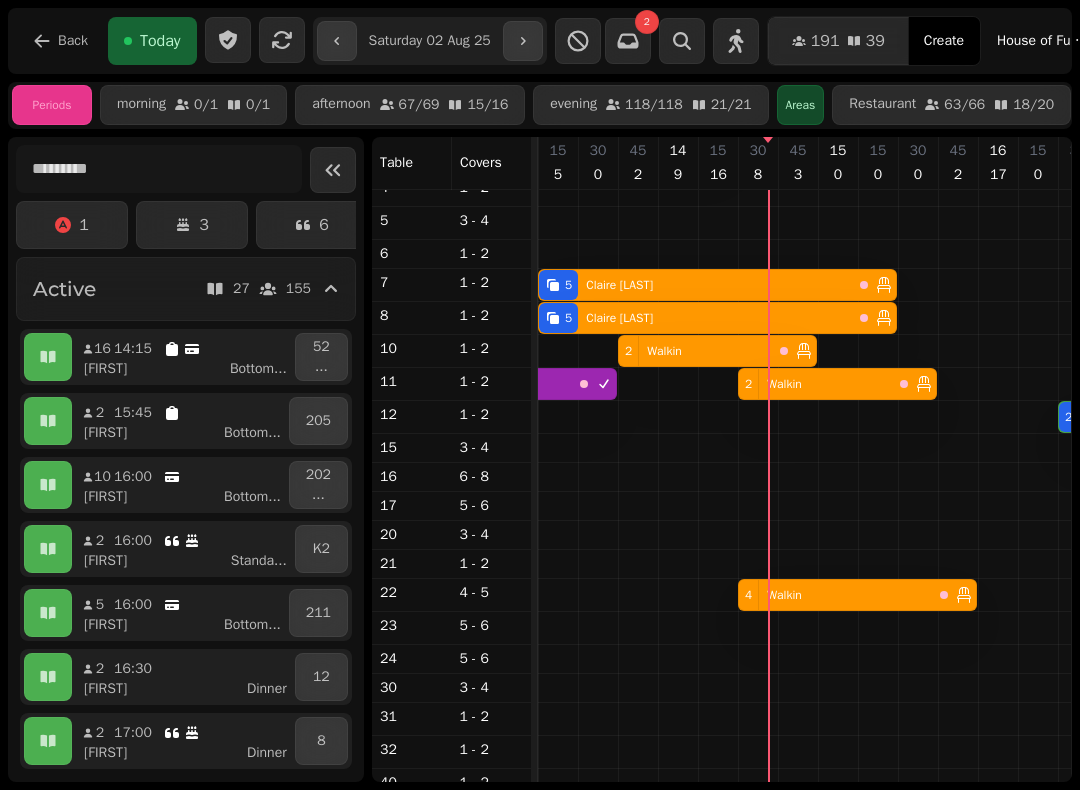 scroll, scrollTop: 0, scrollLeft: 2003, axis: horizontal 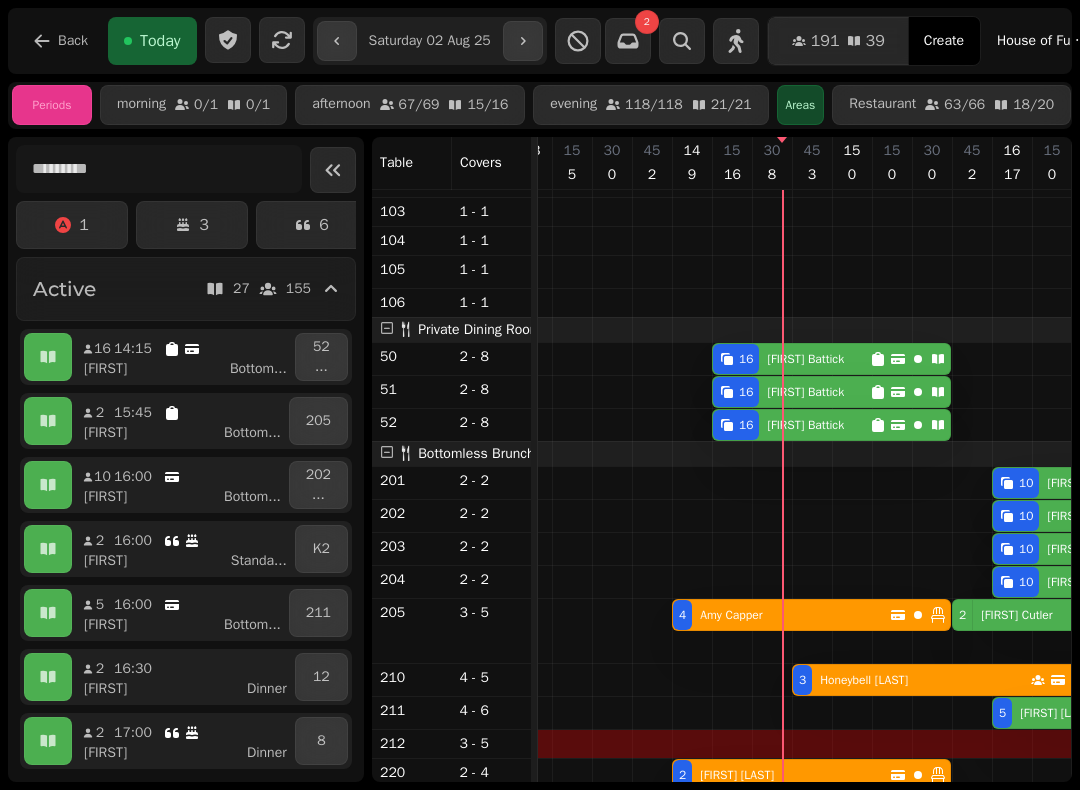 click on "Joel   Battick" at bounding box center (801, 359) 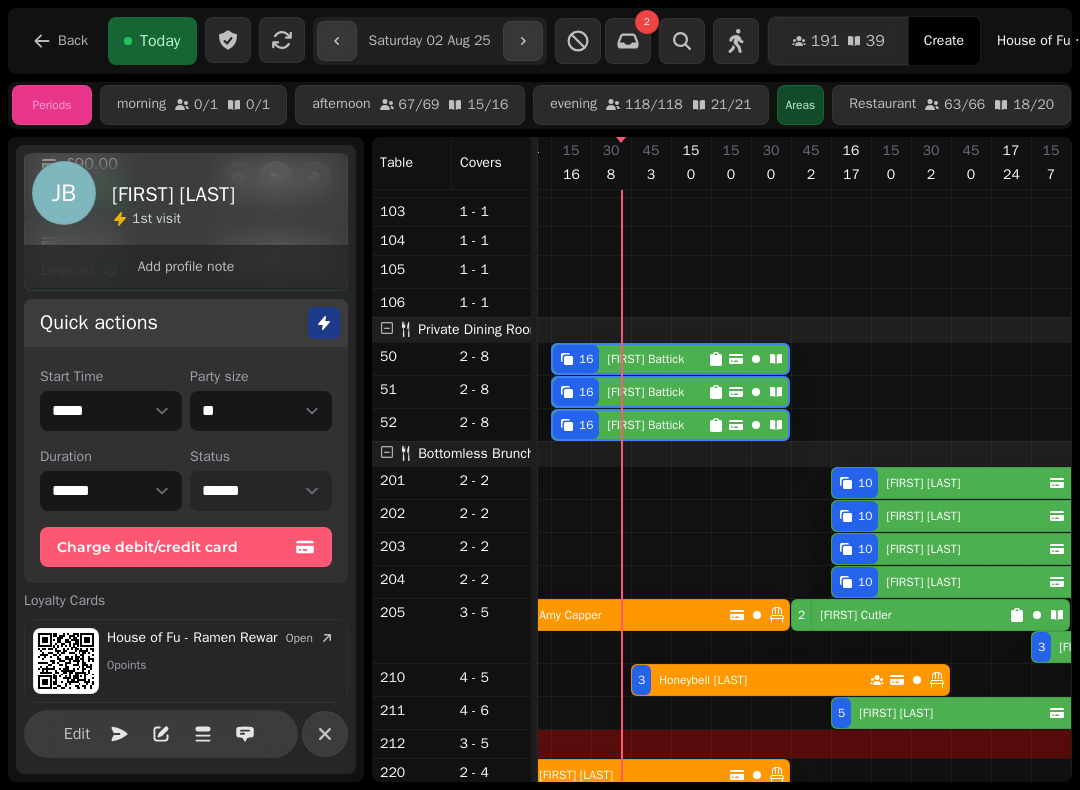 click on "**********" at bounding box center (261, 491) 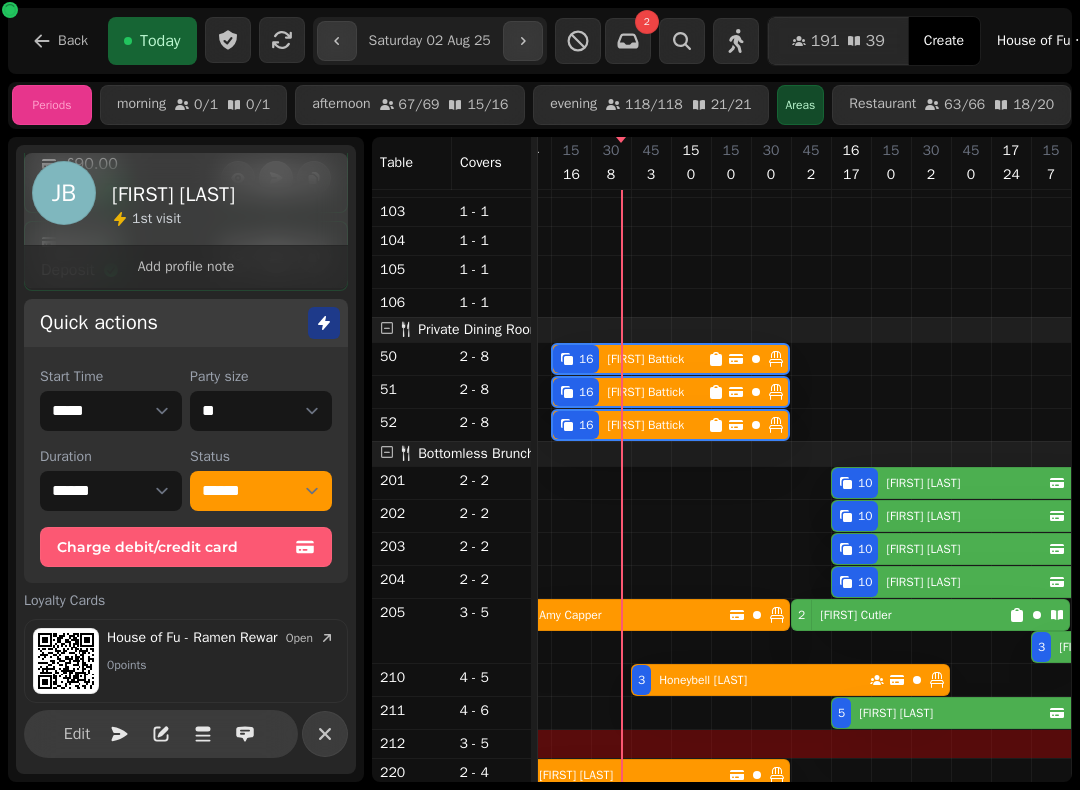 click 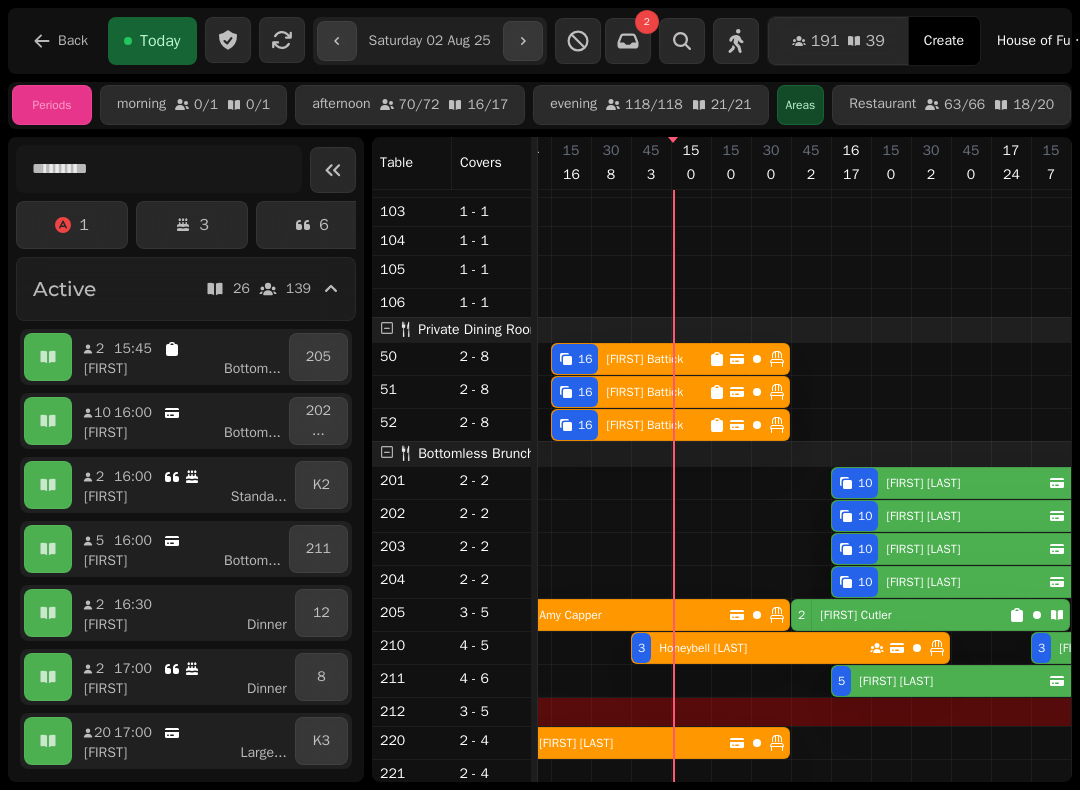 scroll, scrollTop: 1205, scrollLeft: 2265, axis: both 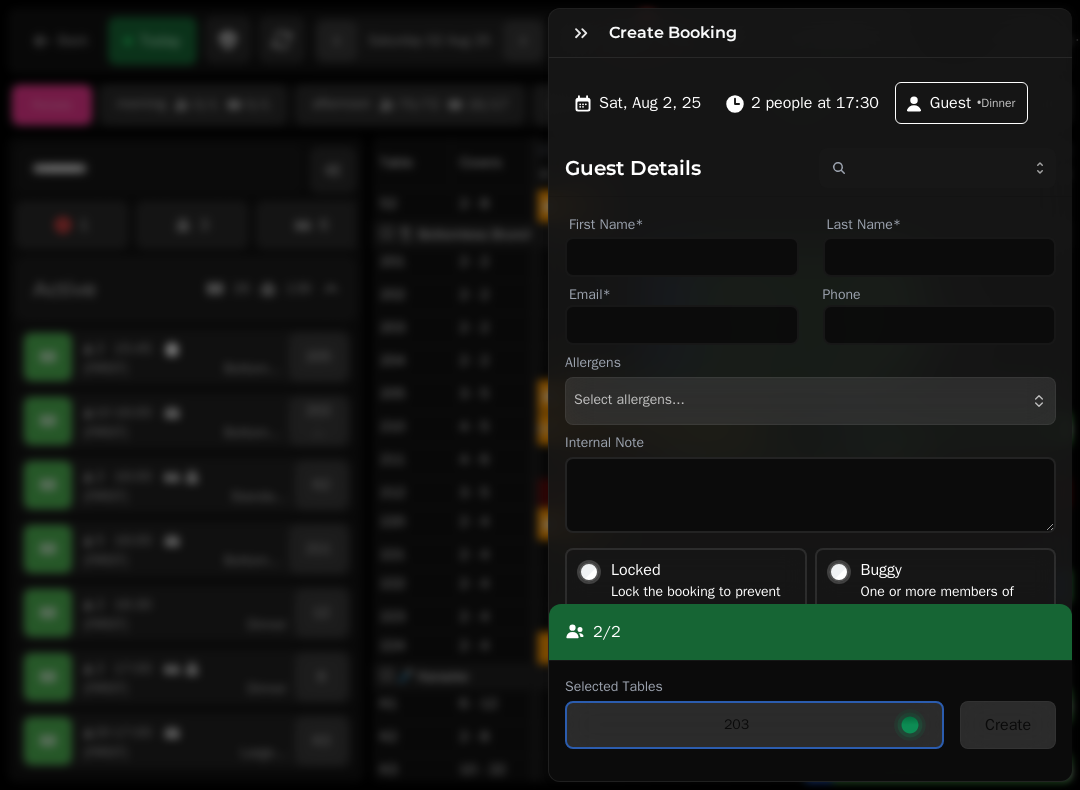 click at bounding box center [581, 33] 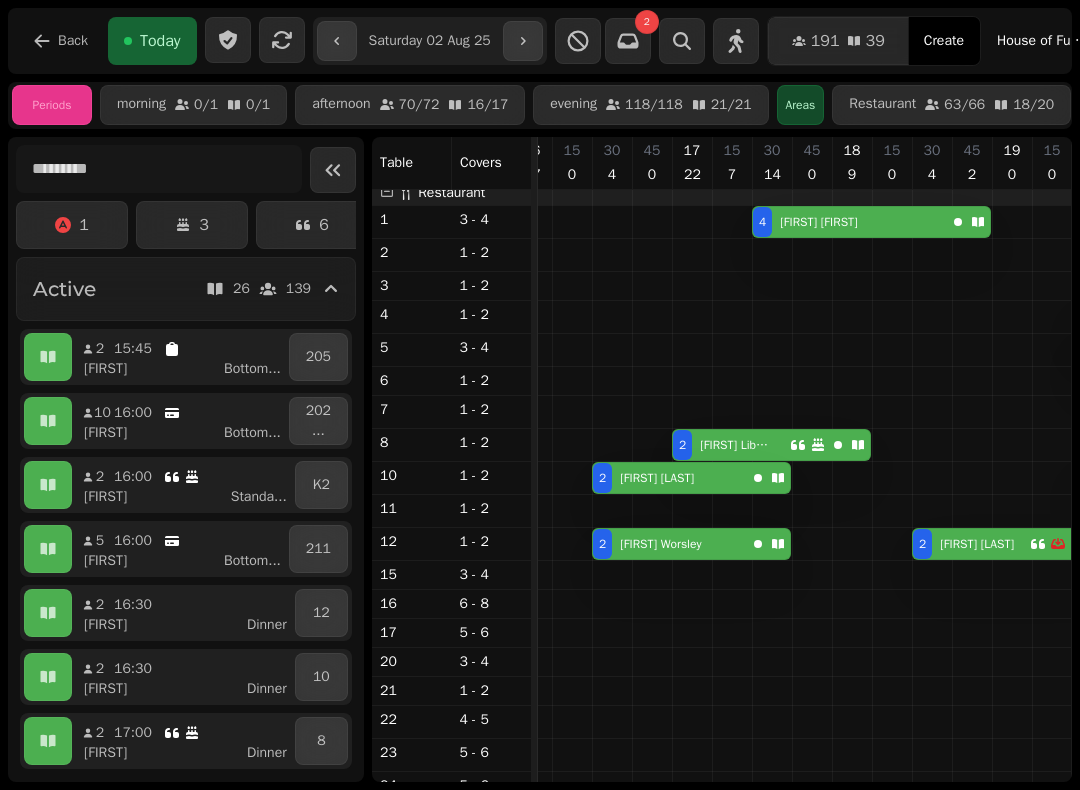 scroll, scrollTop: 496, scrollLeft: 2758, axis: both 